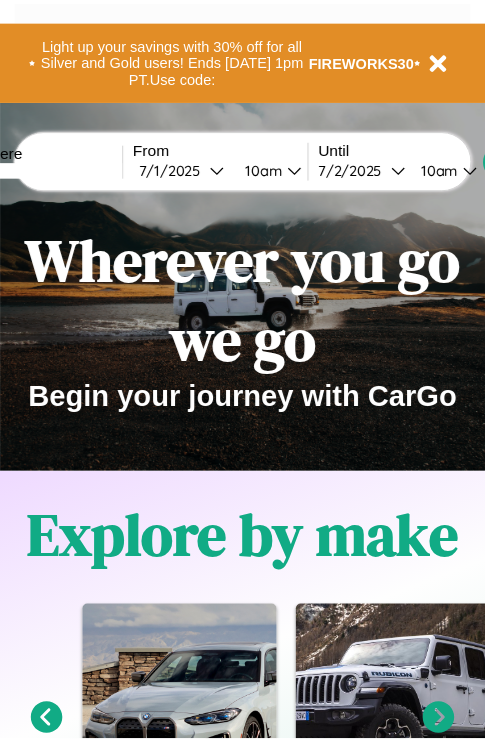 scroll, scrollTop: 0, scrollLeft: 0, axis: both 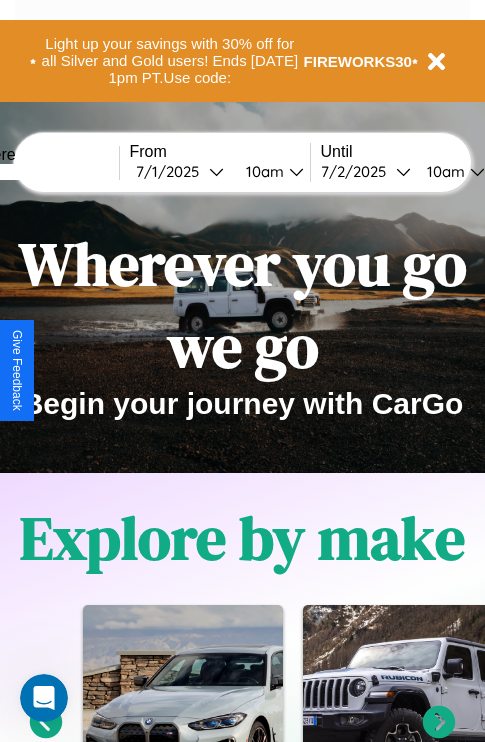 click at bounding box center (44, 172) 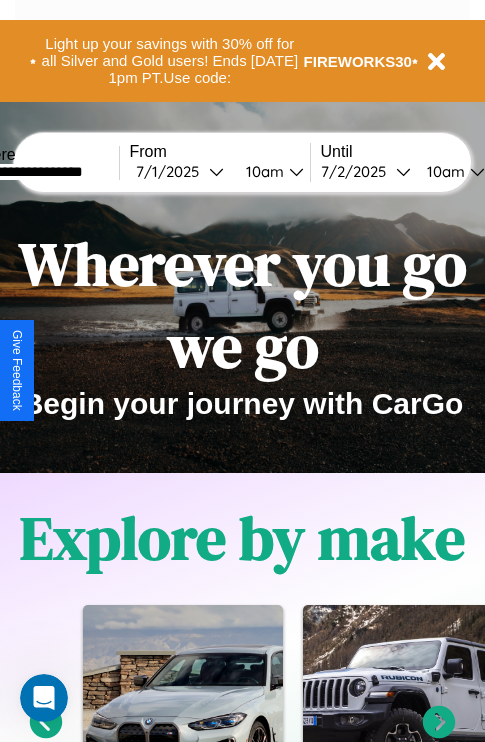 type on "**********" 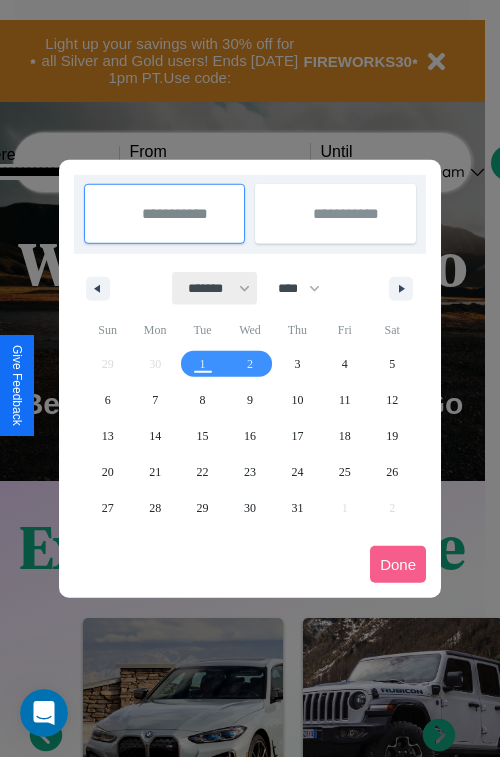 click on "******* ******** ***** ***** *** **** **** ****** ********* ******* ******** ********" at bounding box center (215, 288) 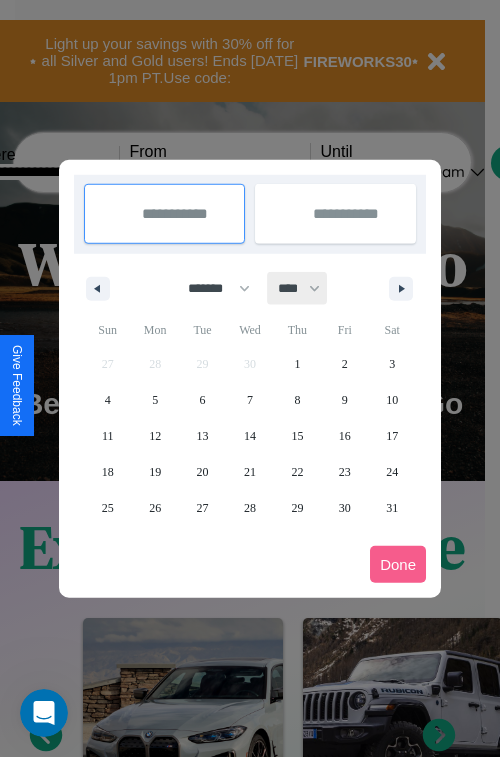 click on "**** **** **** **** **** **** **** **** **** **** **** **** **** **** **** **** **** **** **** **** **** **** **** **** **** **** **** **** **** **** **** **** **** **** **** **** **** **** **** **** **** **** **** **** **** **** **** **** **** **** **** **** **** **** **** **** **** **** **** **** **** **** **** **** **** **** **** **** **** **** **** **** **** **** **** **** **** **** **** **** **** **** **** **** **** **** **** **** **** **** **** **** **** **** **** **** **** **** **** **** **** **** **** **** **** **** **** **** **** **** **** **** **** **** **** **** **** **** **** **** ****" at bounding box center (298, 288) 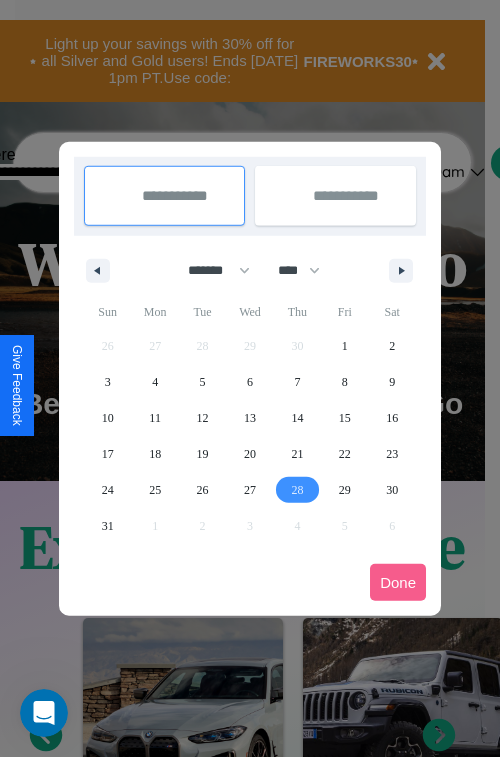click on "28" at bounding box center (297, 490) 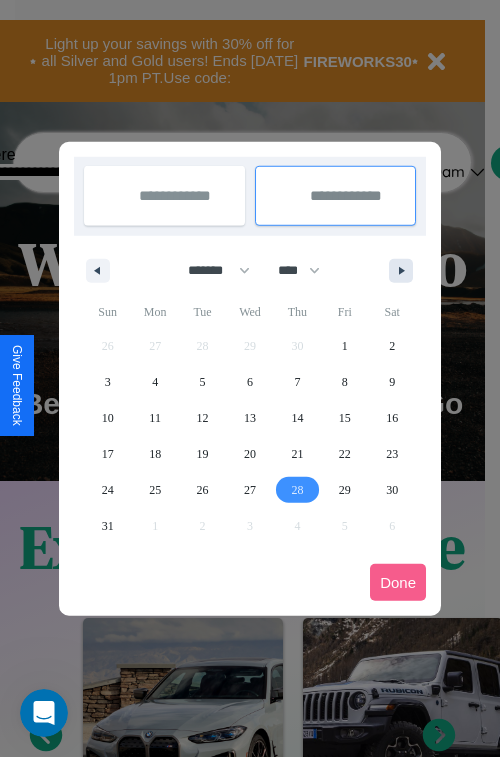 click at bounding box center [405, 271] 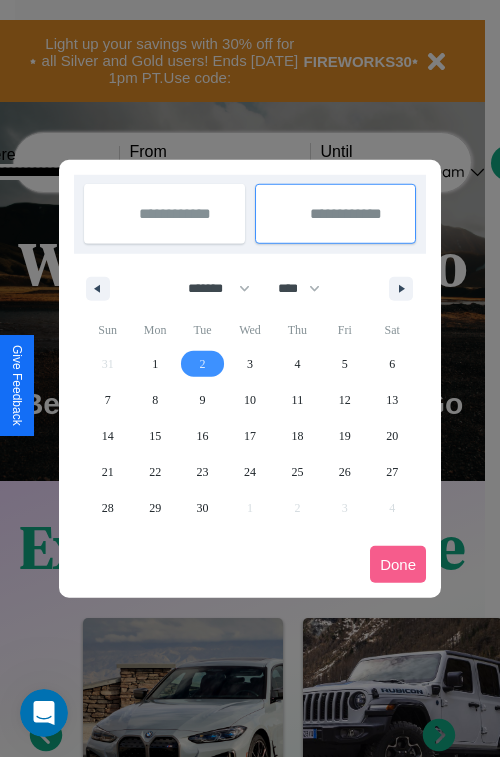 click on "2" at bounding box center (203, 364) 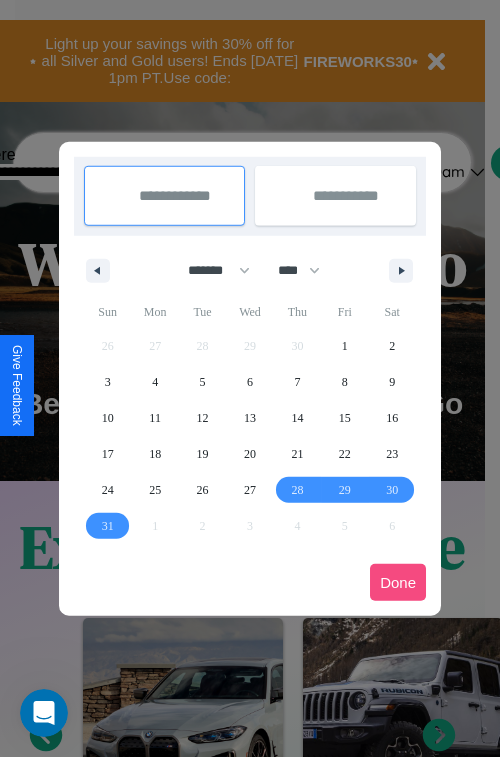 click on "Done" at bounding box center (398, 582) 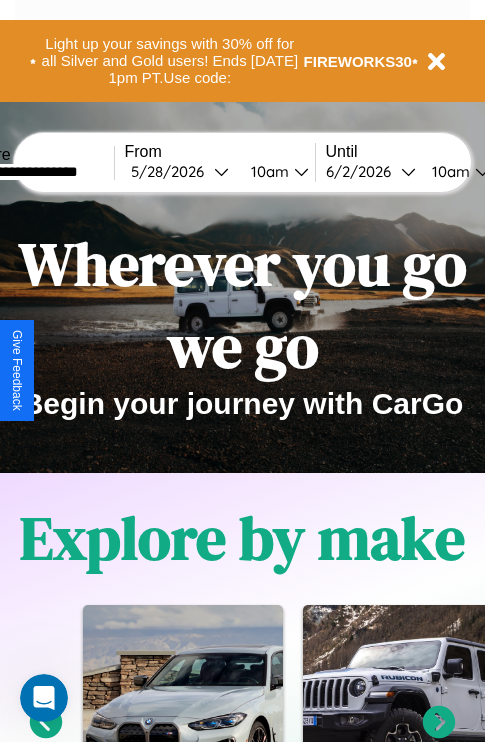 scroll, scrollTop: 0, scrollLeft: 72, axis: horizontal 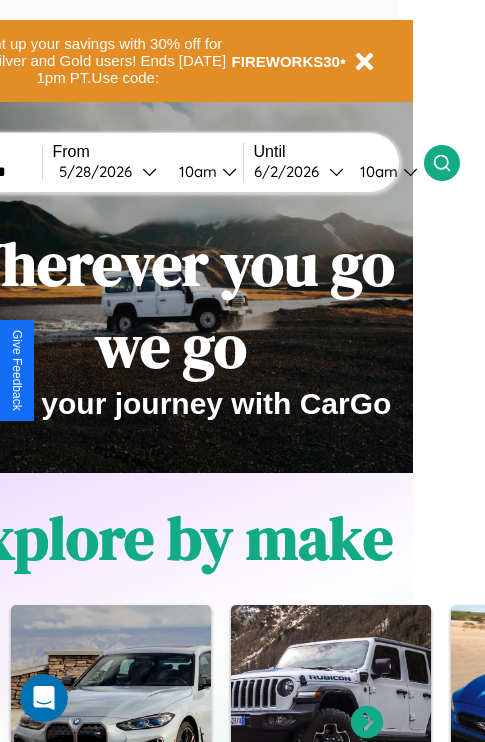 click 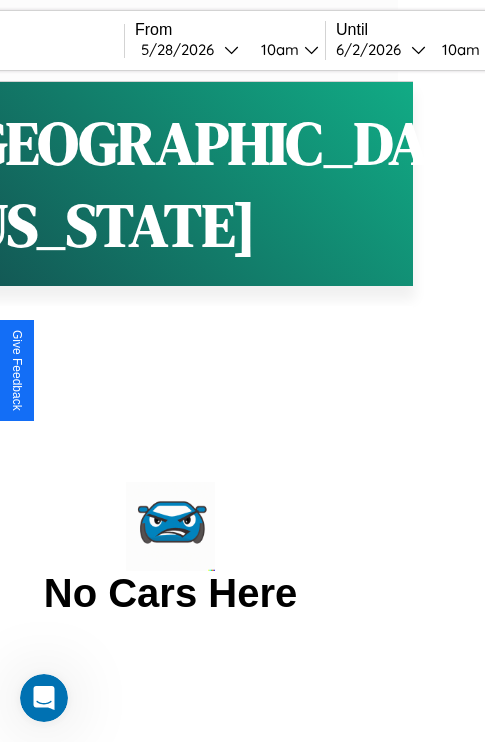scroll, scrollTop: 0, scrollLeft: 0, axis: both 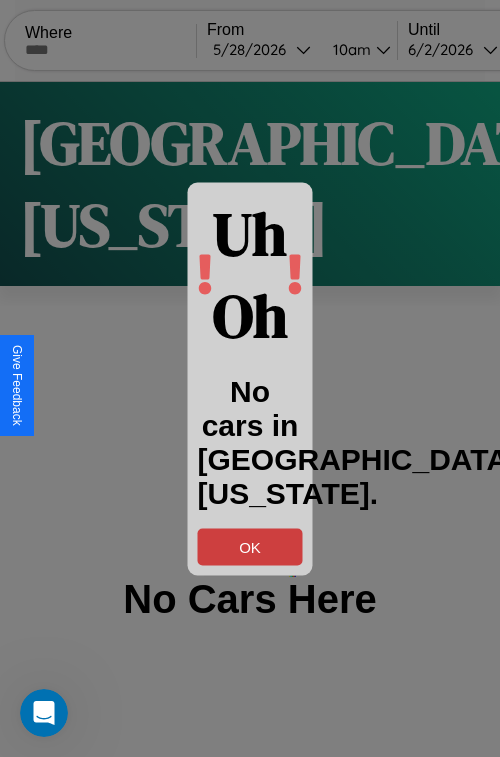 click on "OK" at bounding box center [250, 546] 